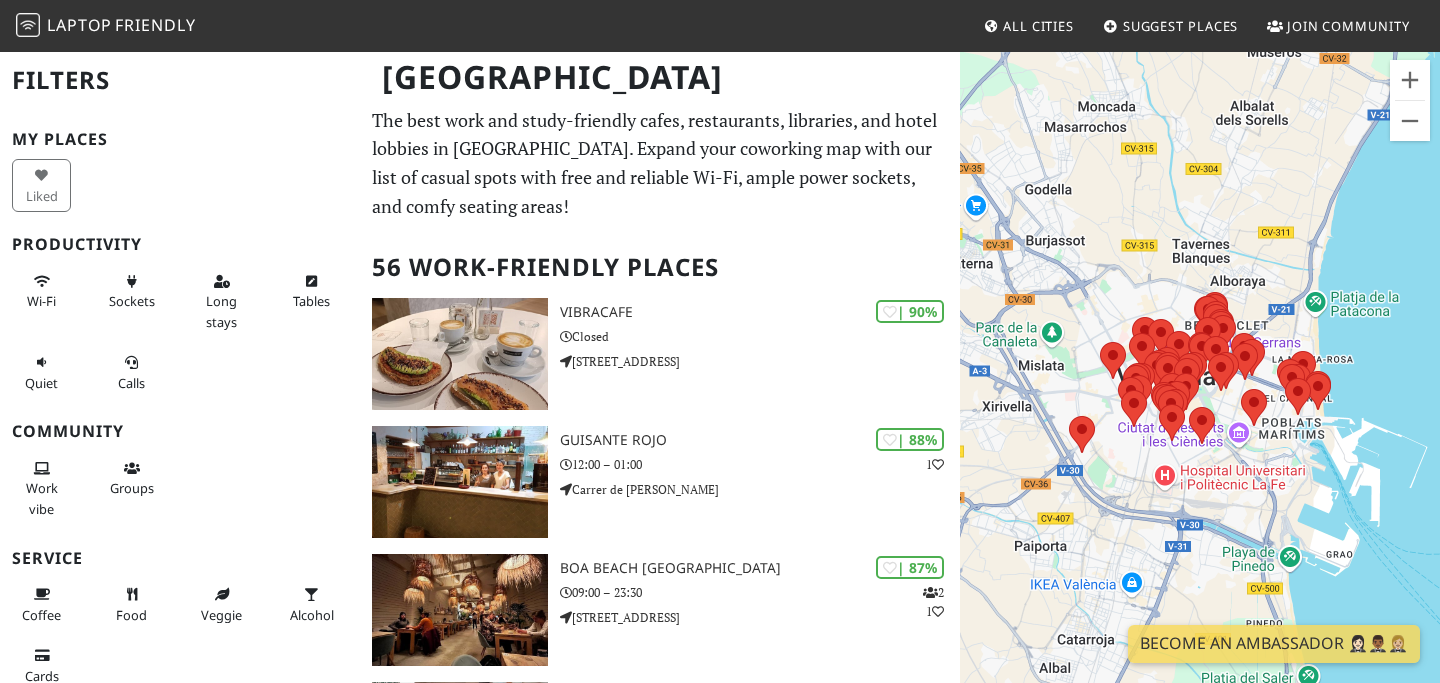 scroll, scrollTop: 0, scrollLeft: 0, axis: both 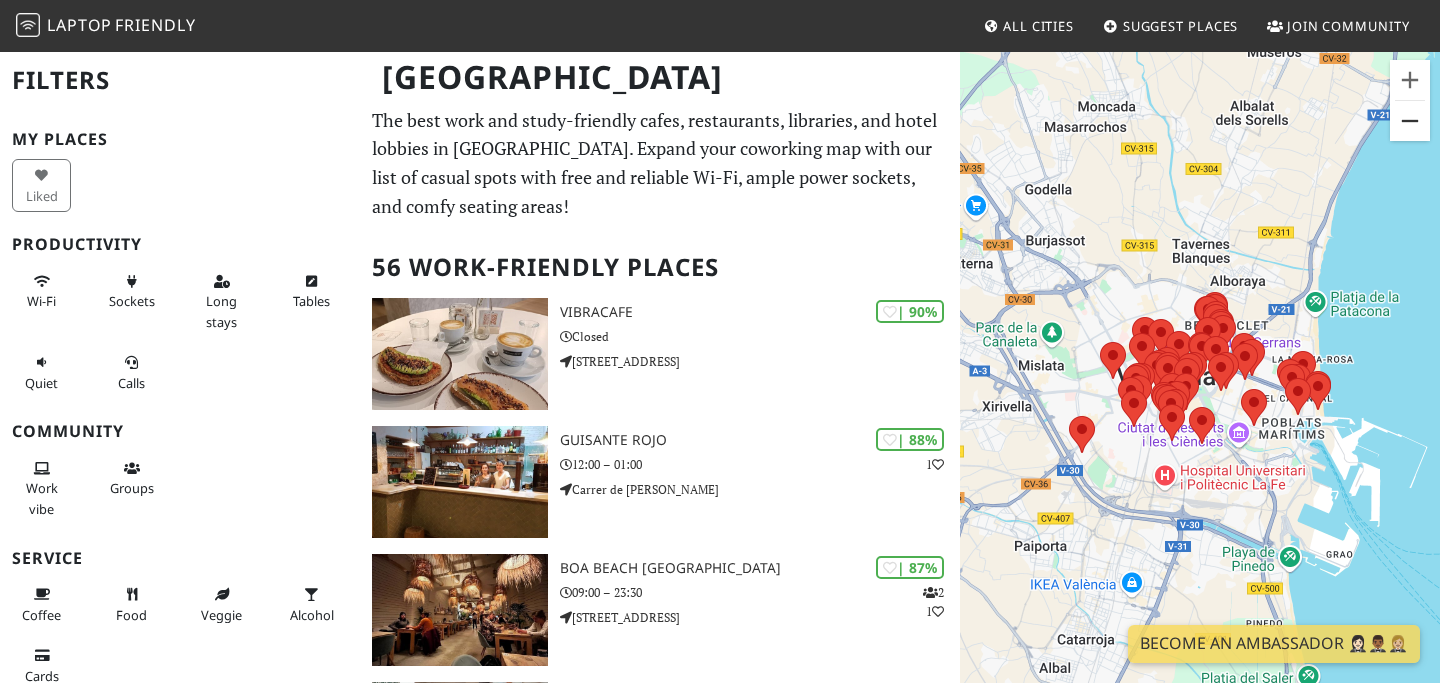 click at bounding box center [1410, 121] 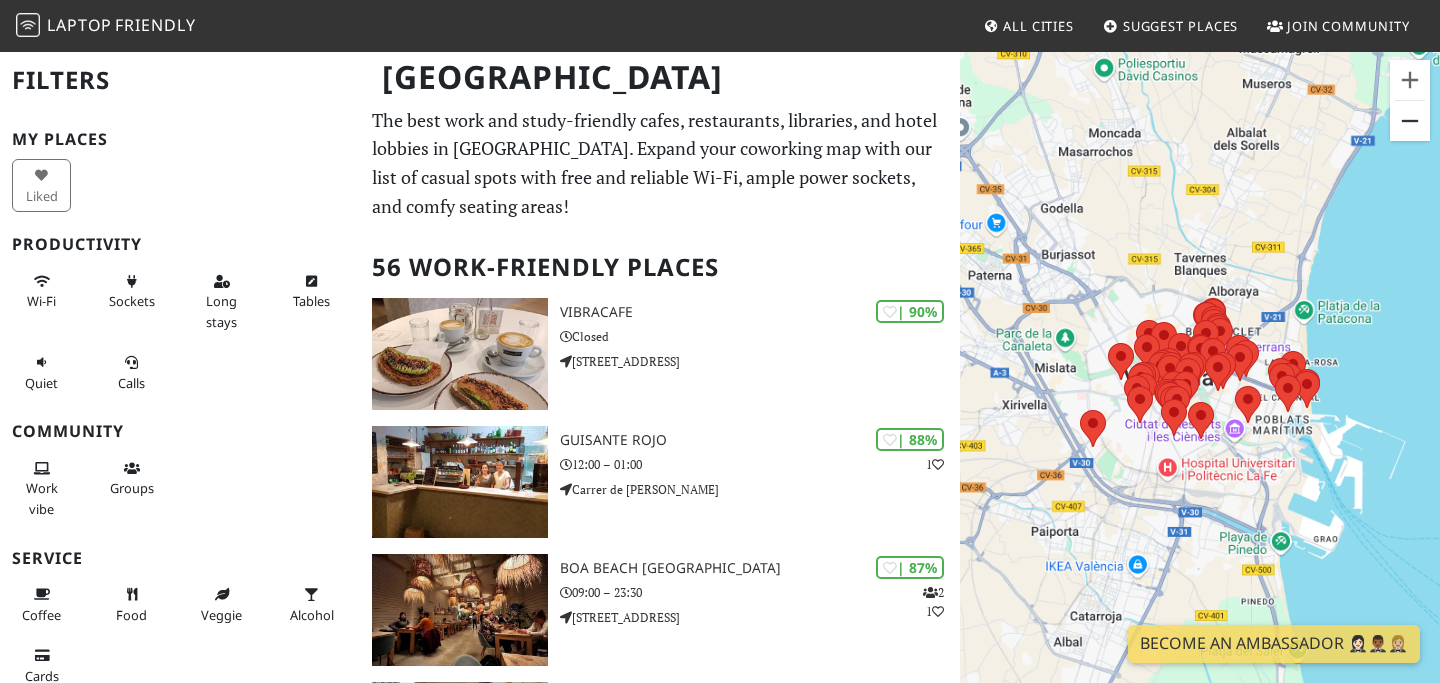 click at bounding box center [1410, 121] 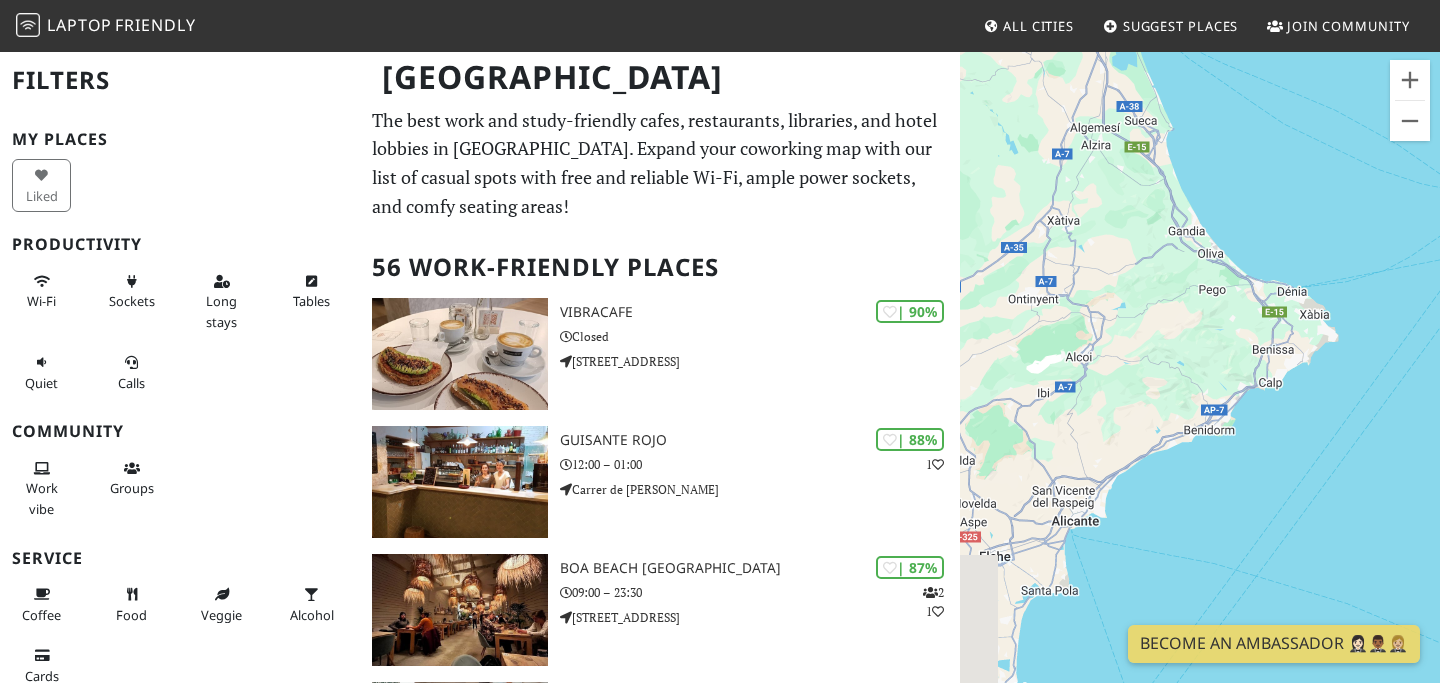 drag, startPoint x: 1305, startPoint y: 488, endPoint x: 1225, endPoint y: 81, distance: 414.7879 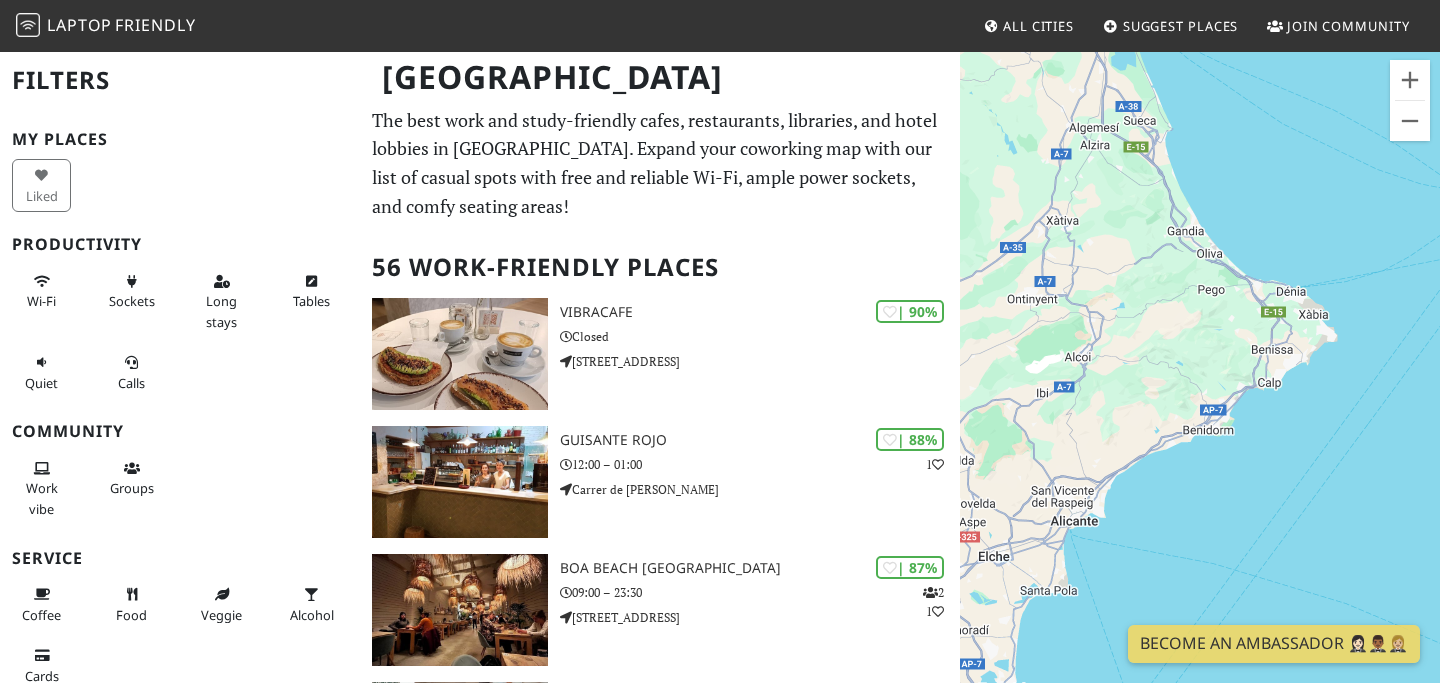 click on "To navigate, press the arrow keys." at bounding box center [1200, 391] 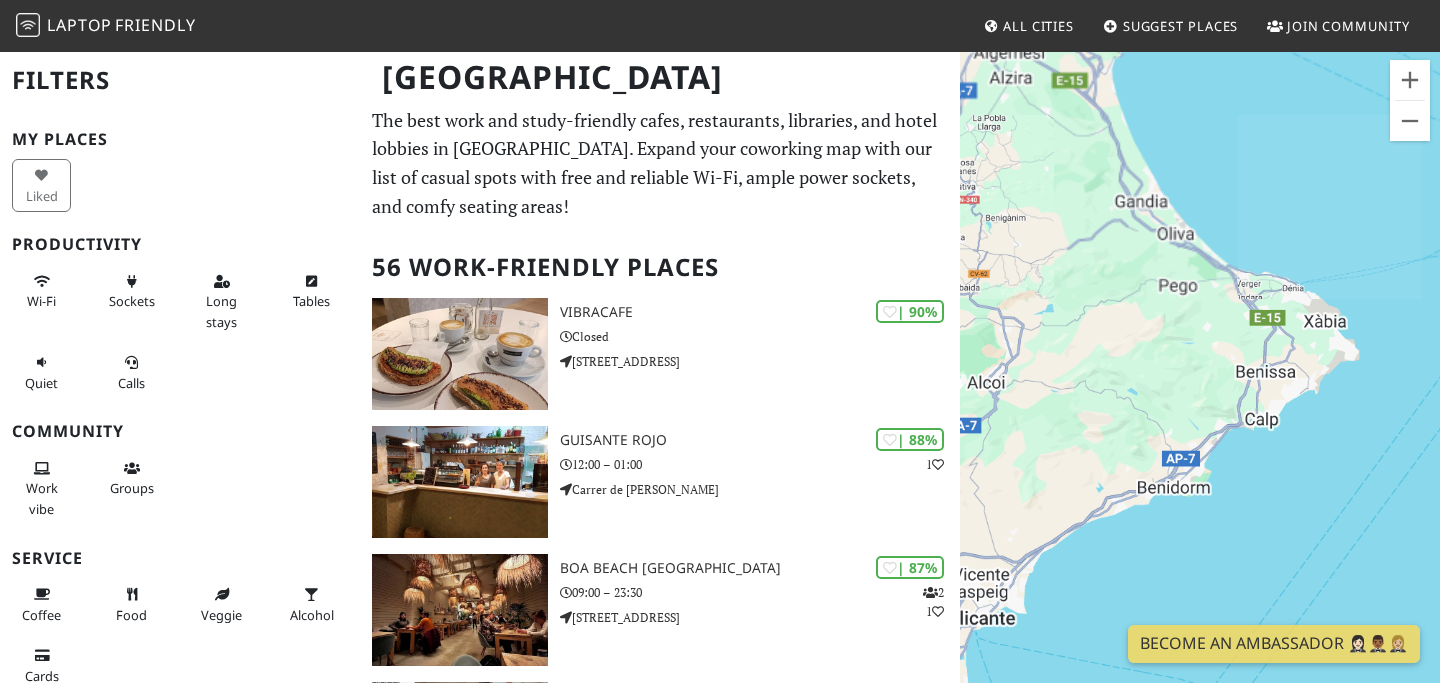 click on "To navigate, press the arrow keys." at bounding box center (1200, 391) 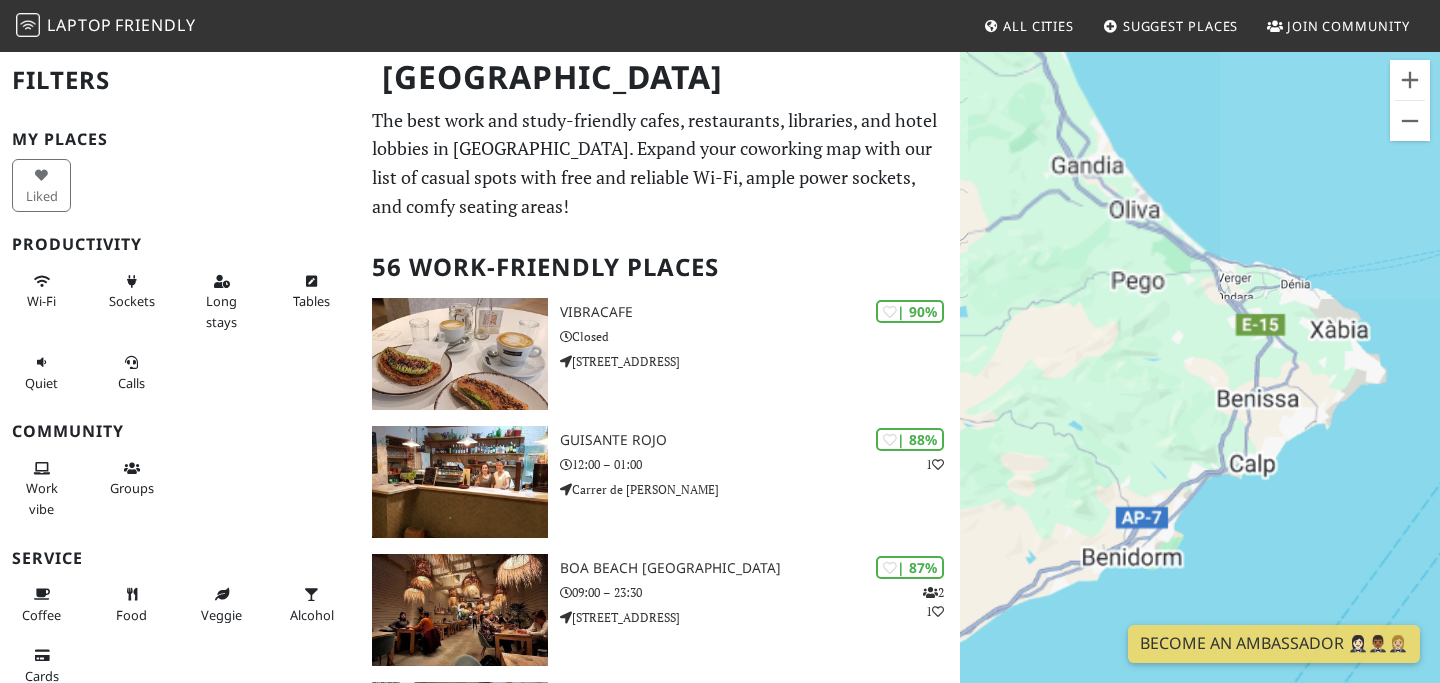 click on "To navigate, press the arrow keys." at bounding box center (1200, 391) 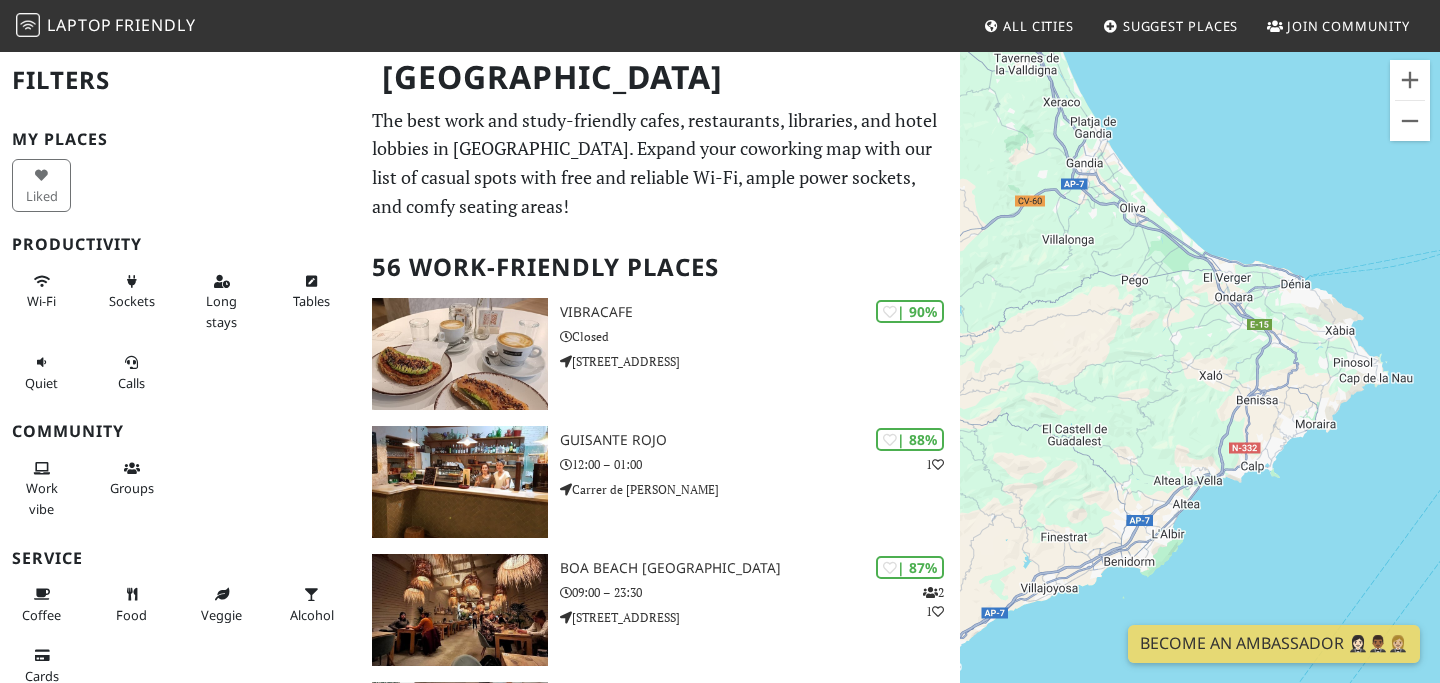 click on "To navigate, press the arrow keys." at bounding box center [1200, 391] 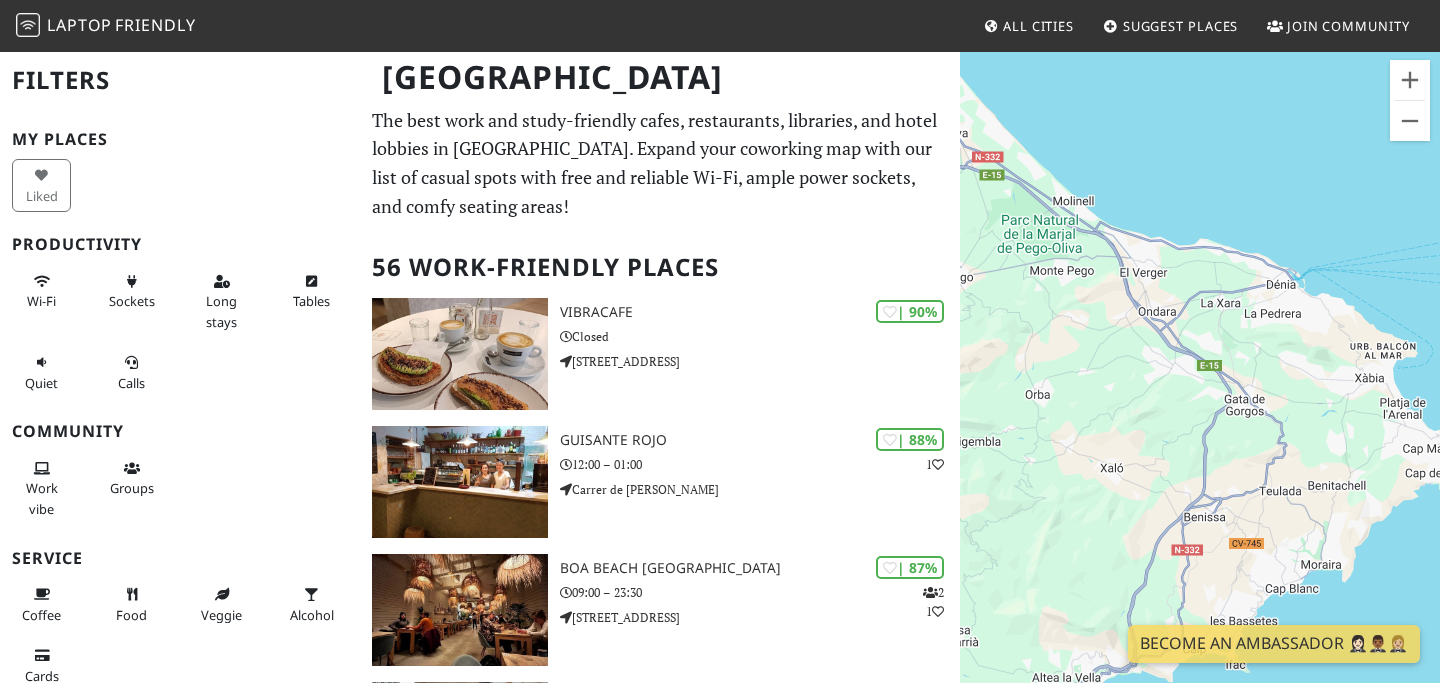 click on "To navigate, press the arrow keys." at bounding box center (1200, 391) 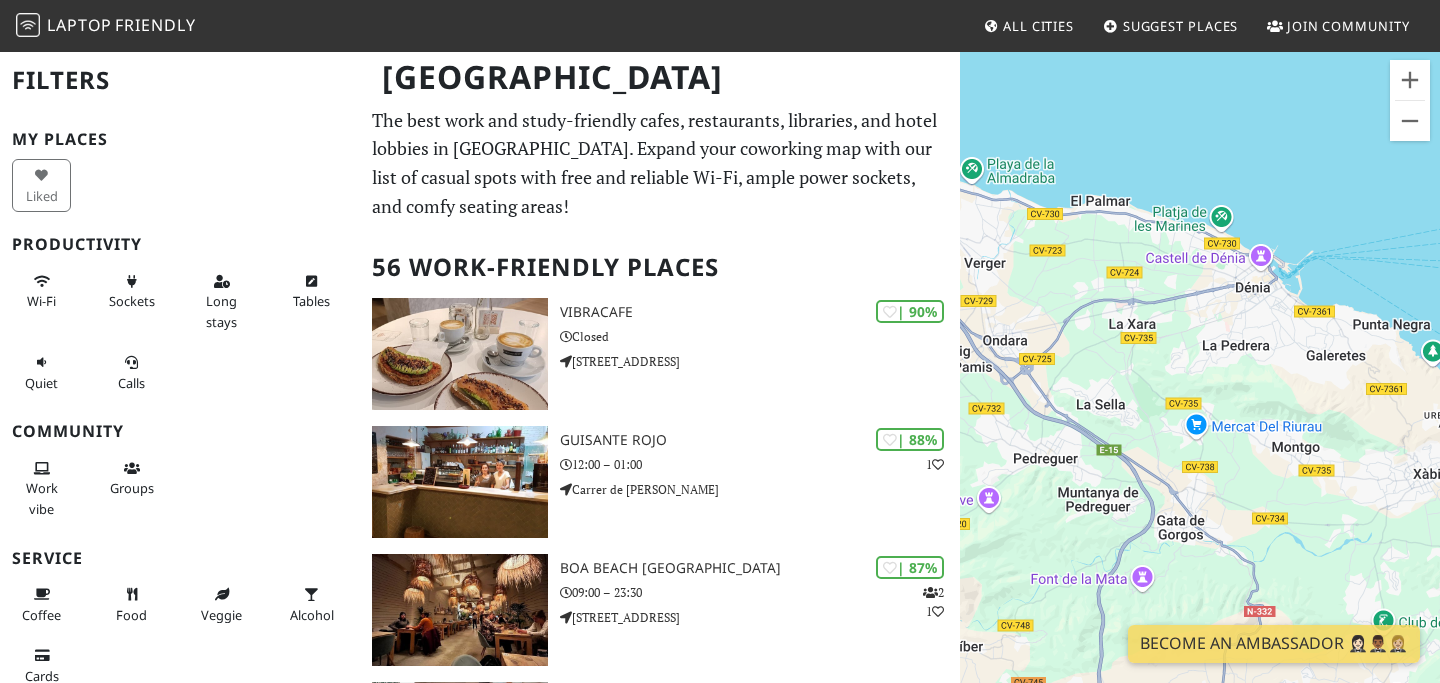 click on "To navigate, press the arrow keys." at bounding box center [1200, 391] 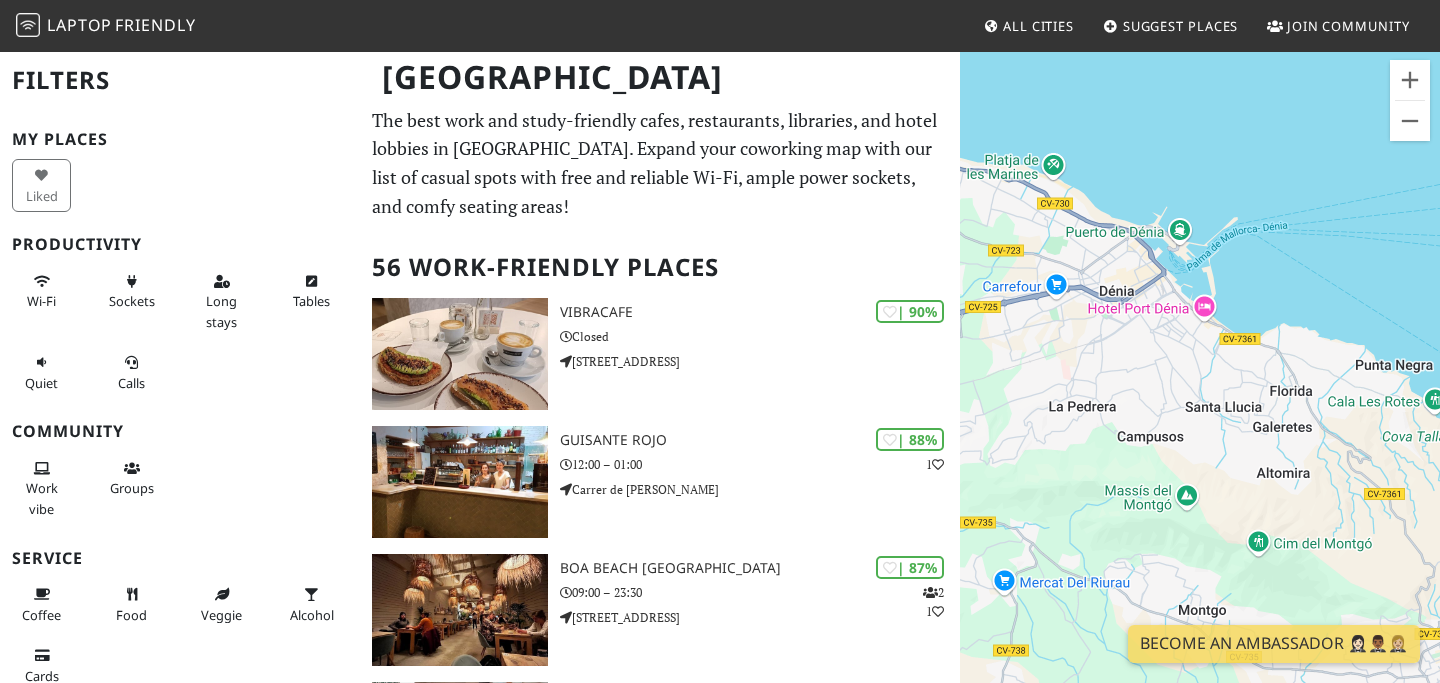drag, startPoint x: 1309, startPoint y: 283, endPoint x: 1227, endPoint y: 282, distance: 82.006096 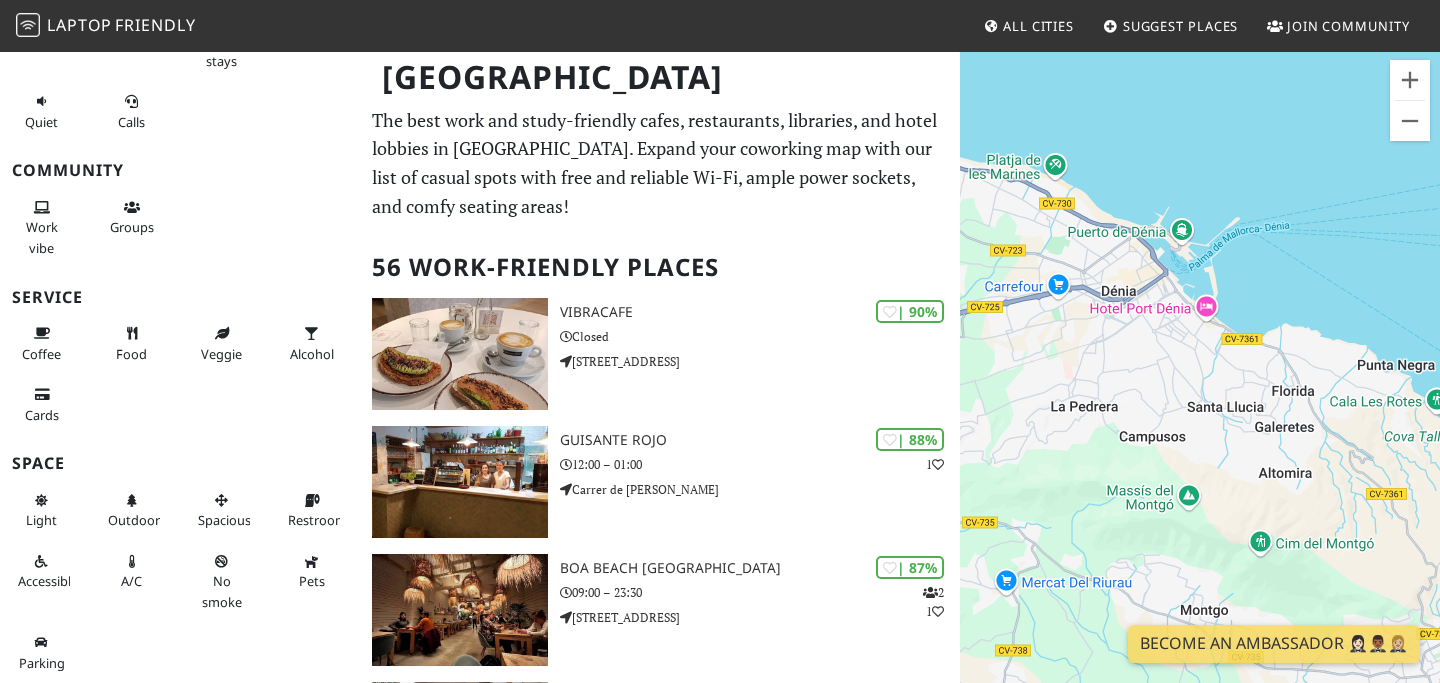 scroll, scrollTop: 0, scrollLeft: 0, axis: both 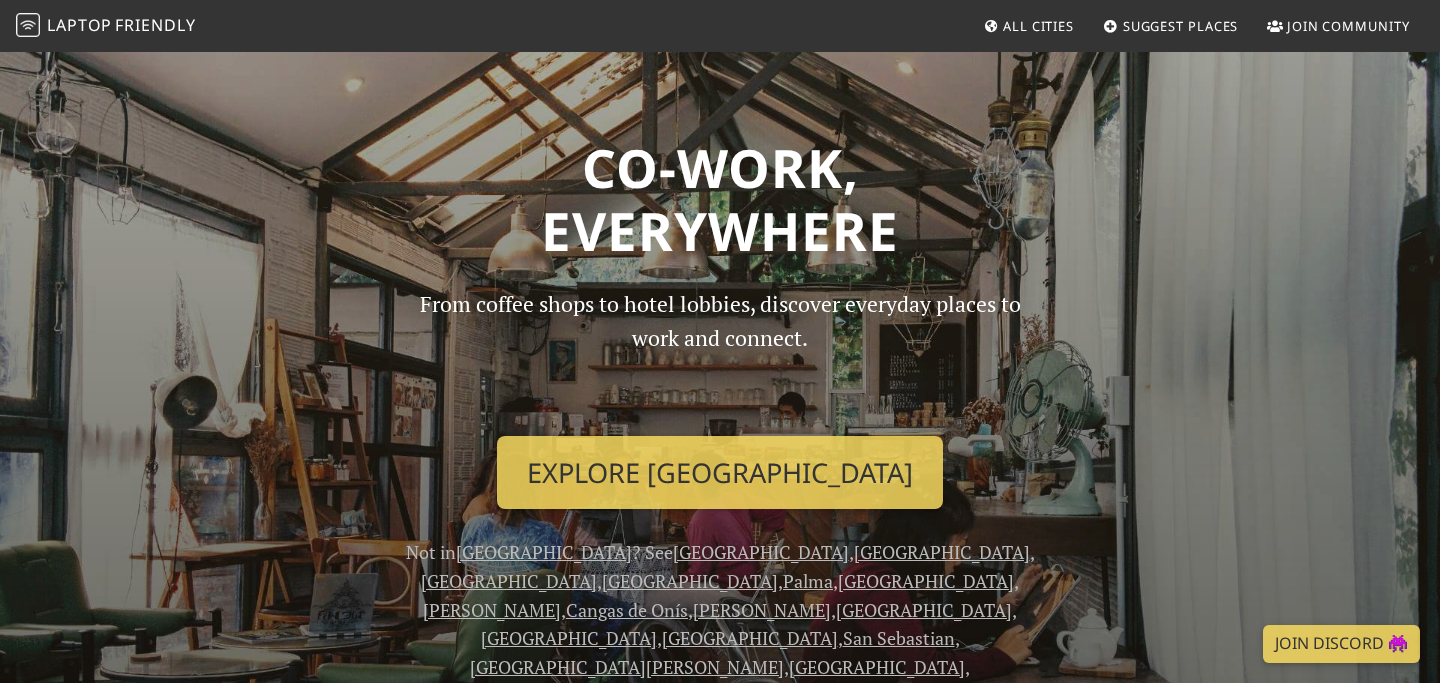 click on "All Cities" at bounding box center (1038, 26) 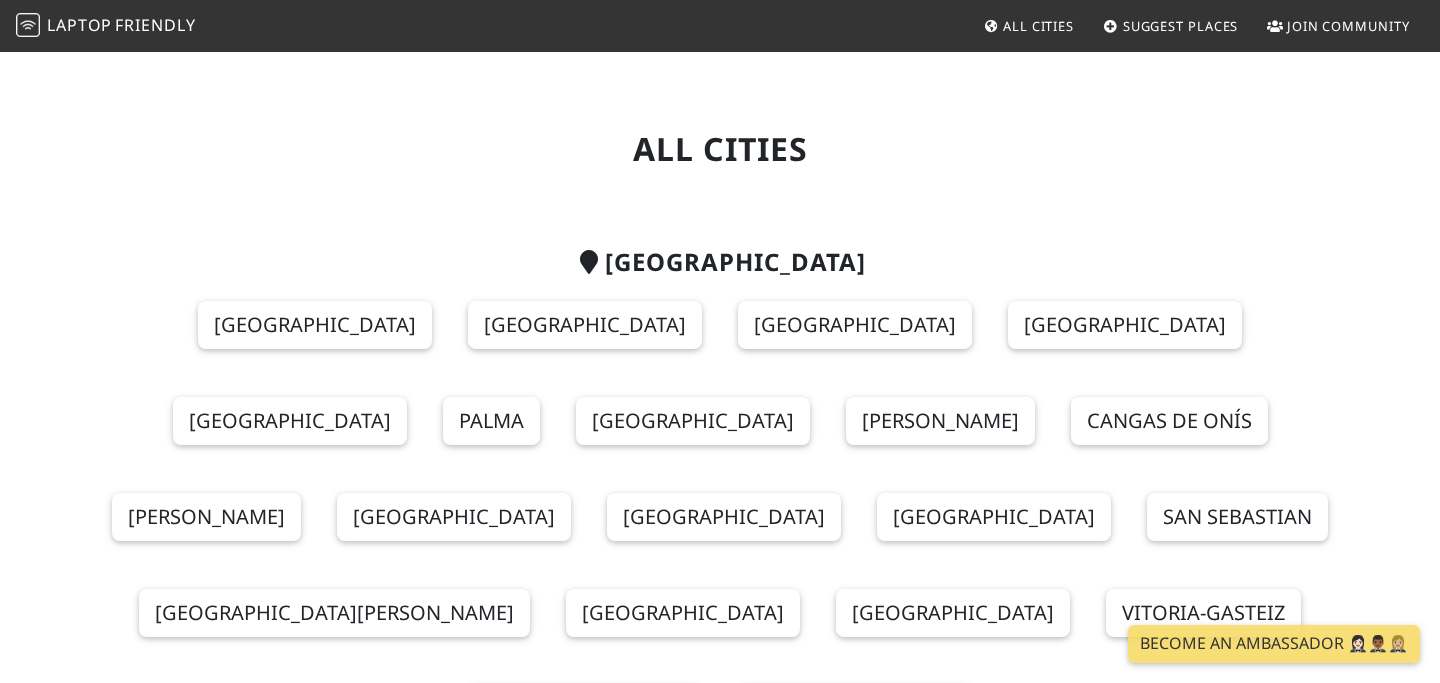 scroll, scrollTop: 0, scrollLeft: 0, axis: both 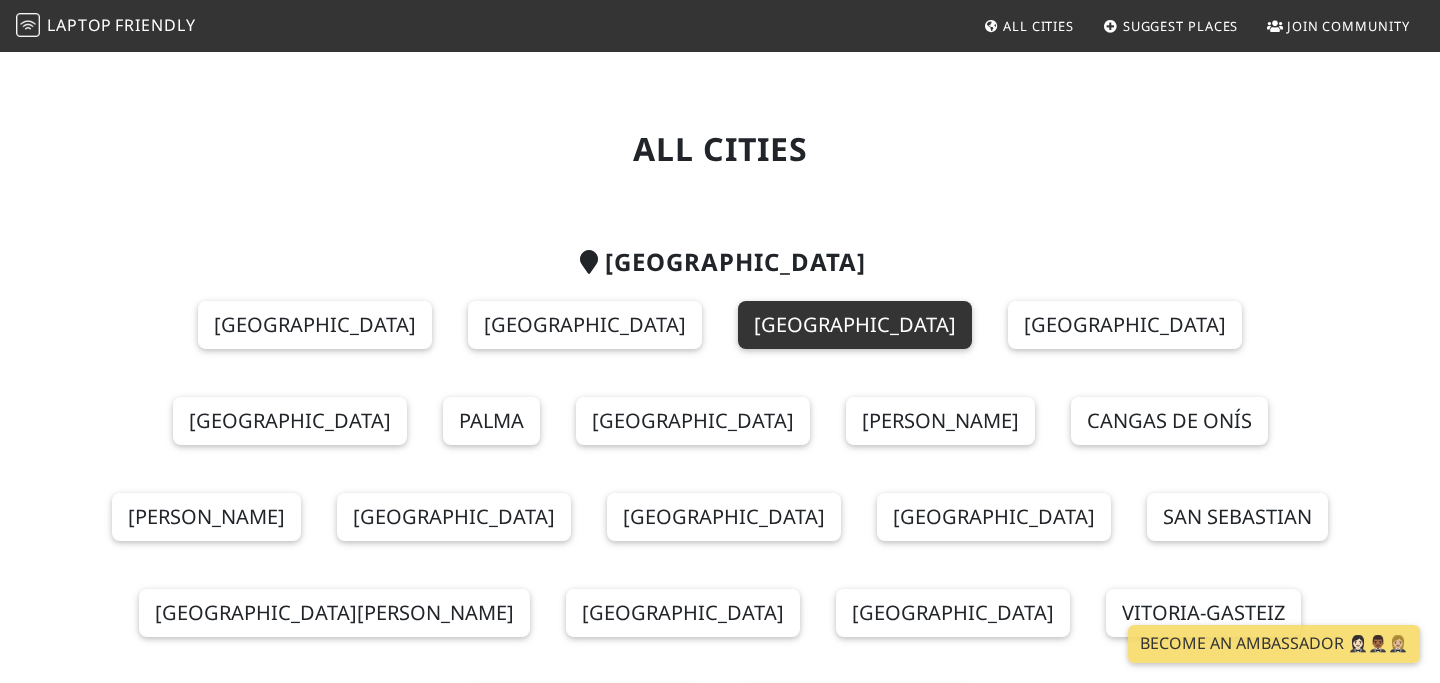 click on "[GEOGRAPHIC_DATA]" at bounding box center [855, 325] 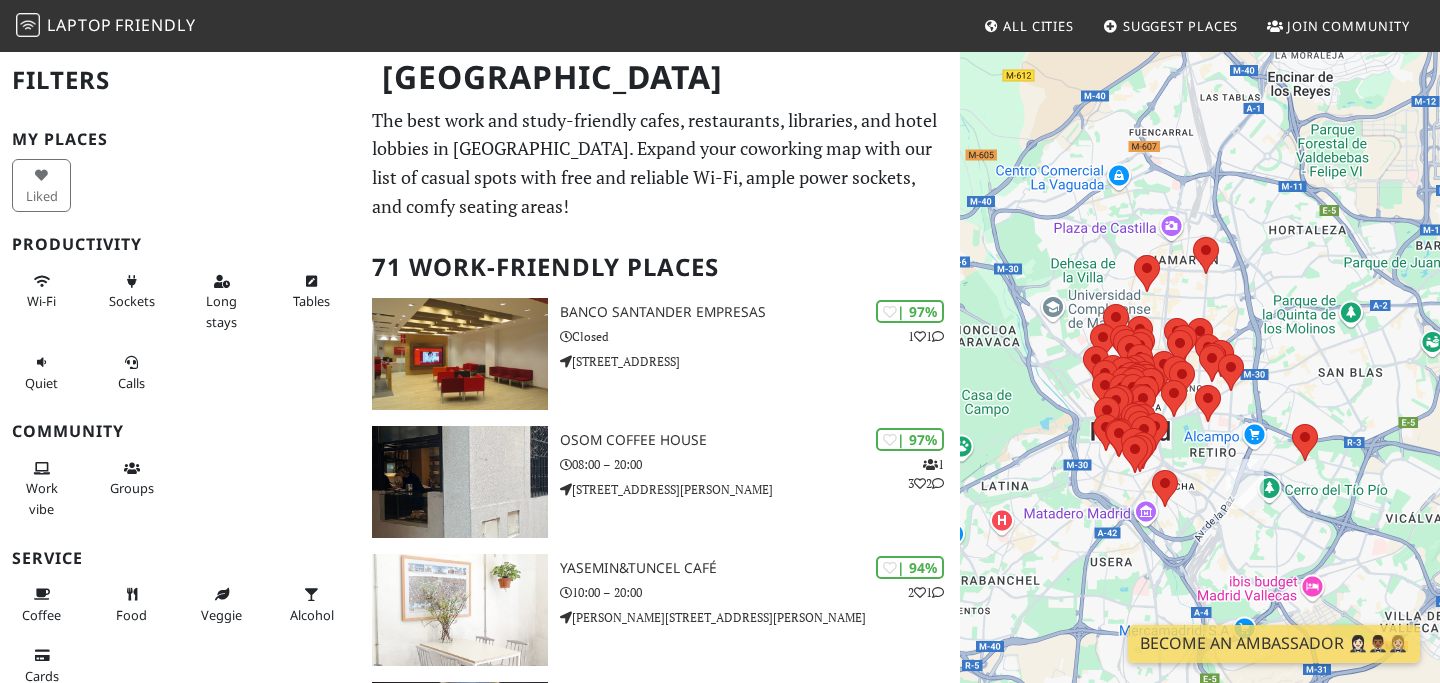 scroll, scrollTop: 0, scrollLeft: 0, axis: both 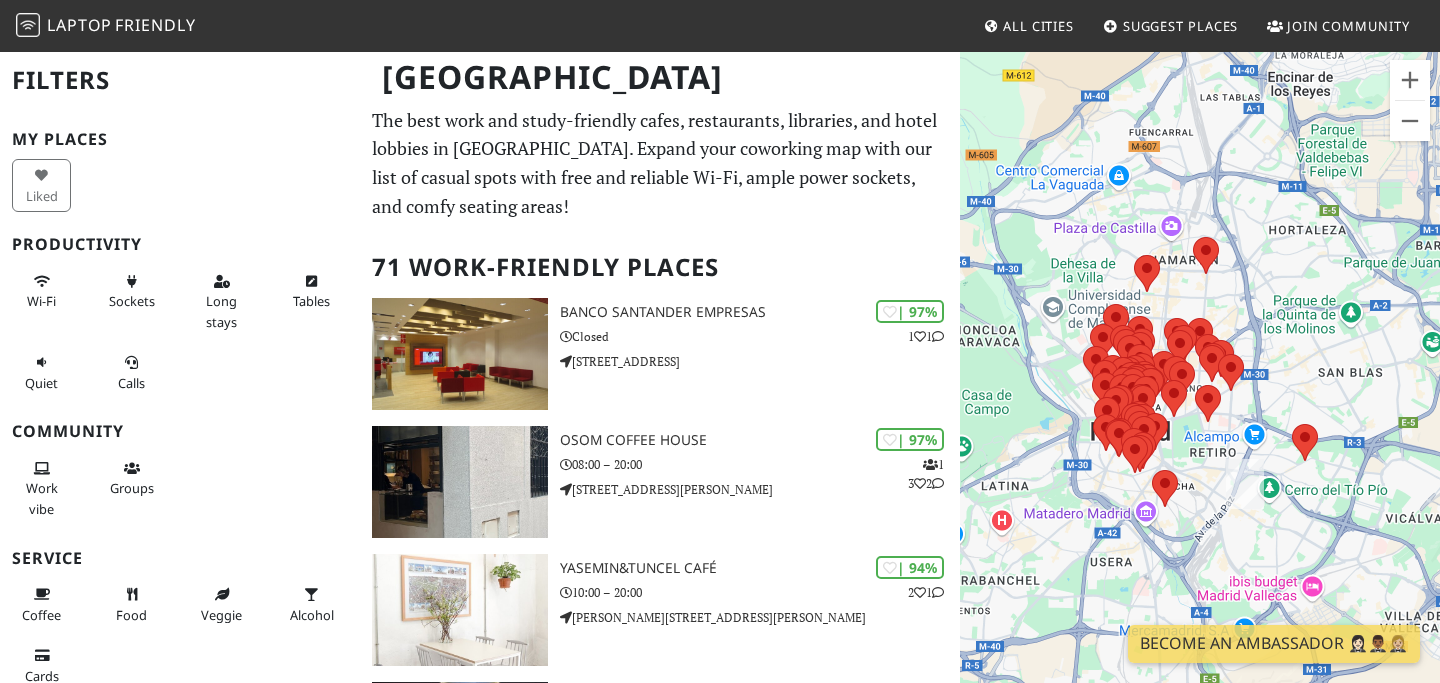 click on "To navigate, press the arrow keys." at bounding box center (1200, 391) 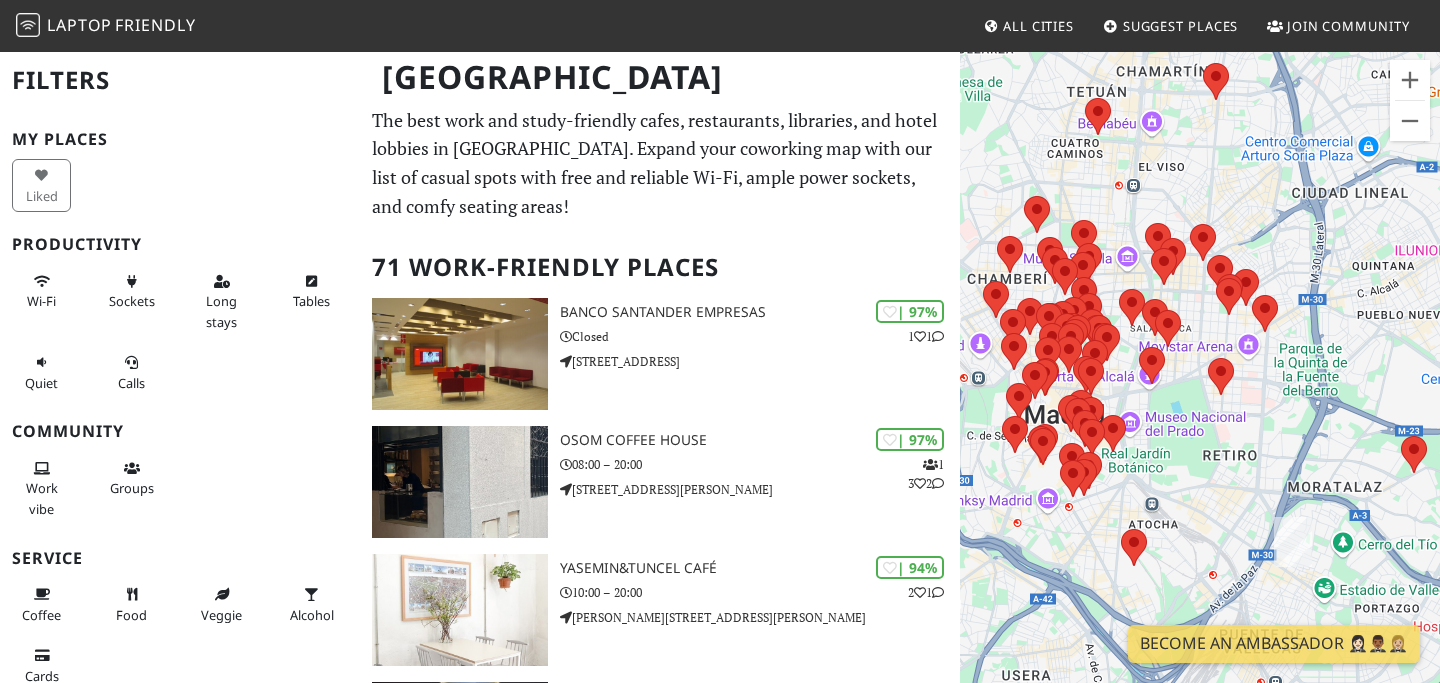 click on "To navigate, press the arrow keys." at bounding box center [1200, 391] 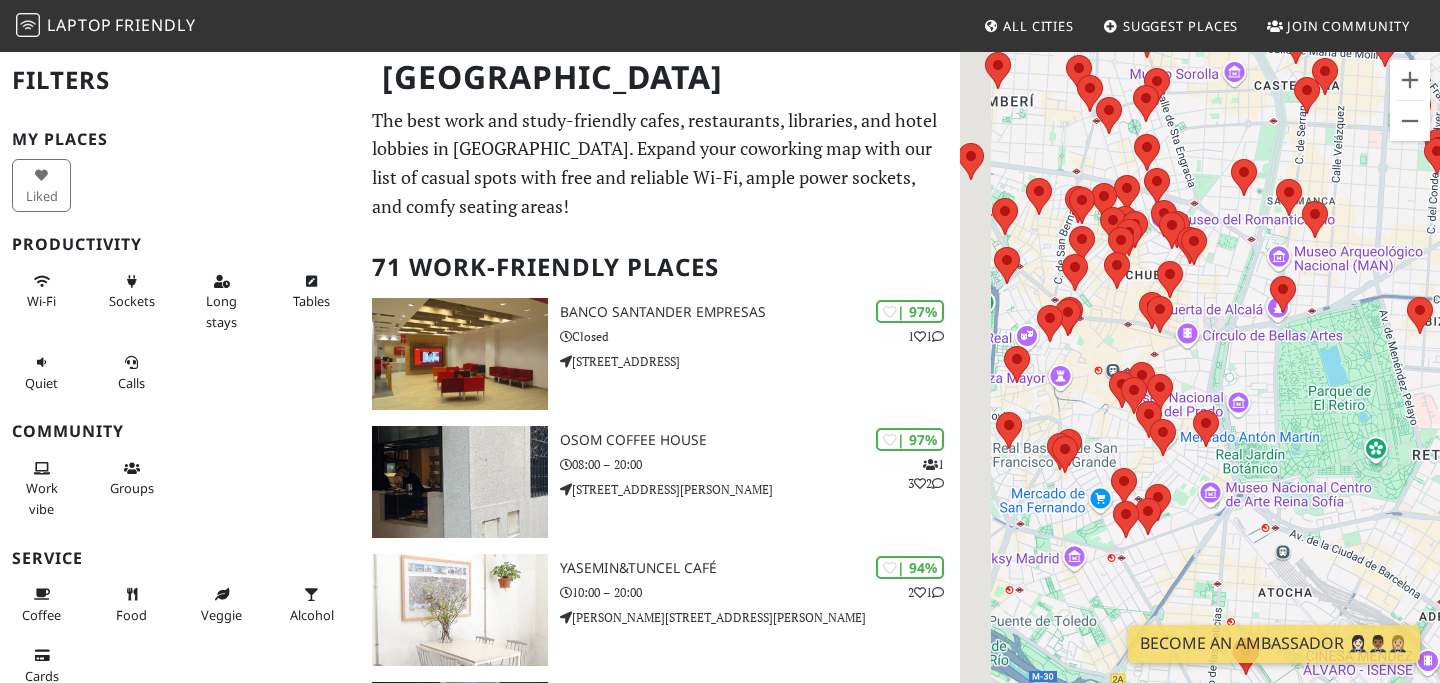 drag, startPoint x: 1086, startPoint y: 445, endPoint x: 1353, endPoint y: 445, distance: 267 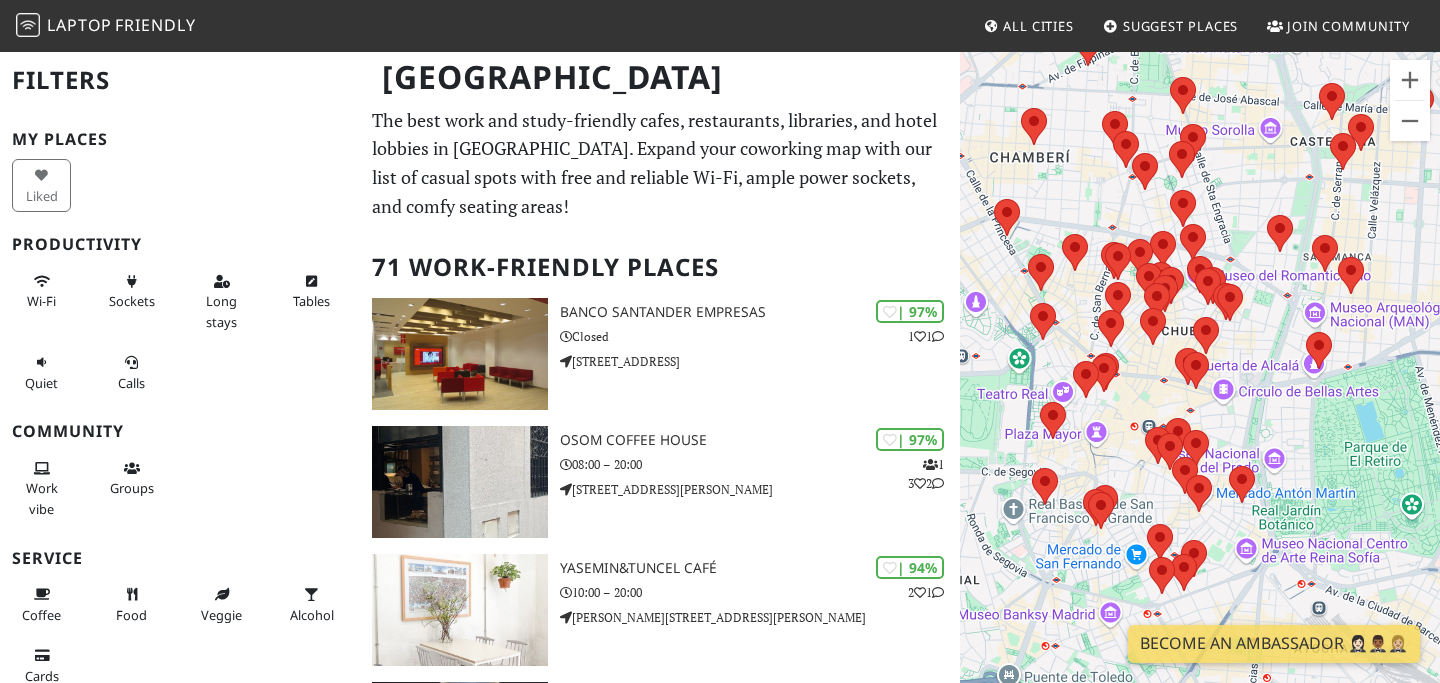 drag, startPoint x: 1218, startPoint y: 334, endPoint x: 1123, endPoint y: 431, distance: 135.77187 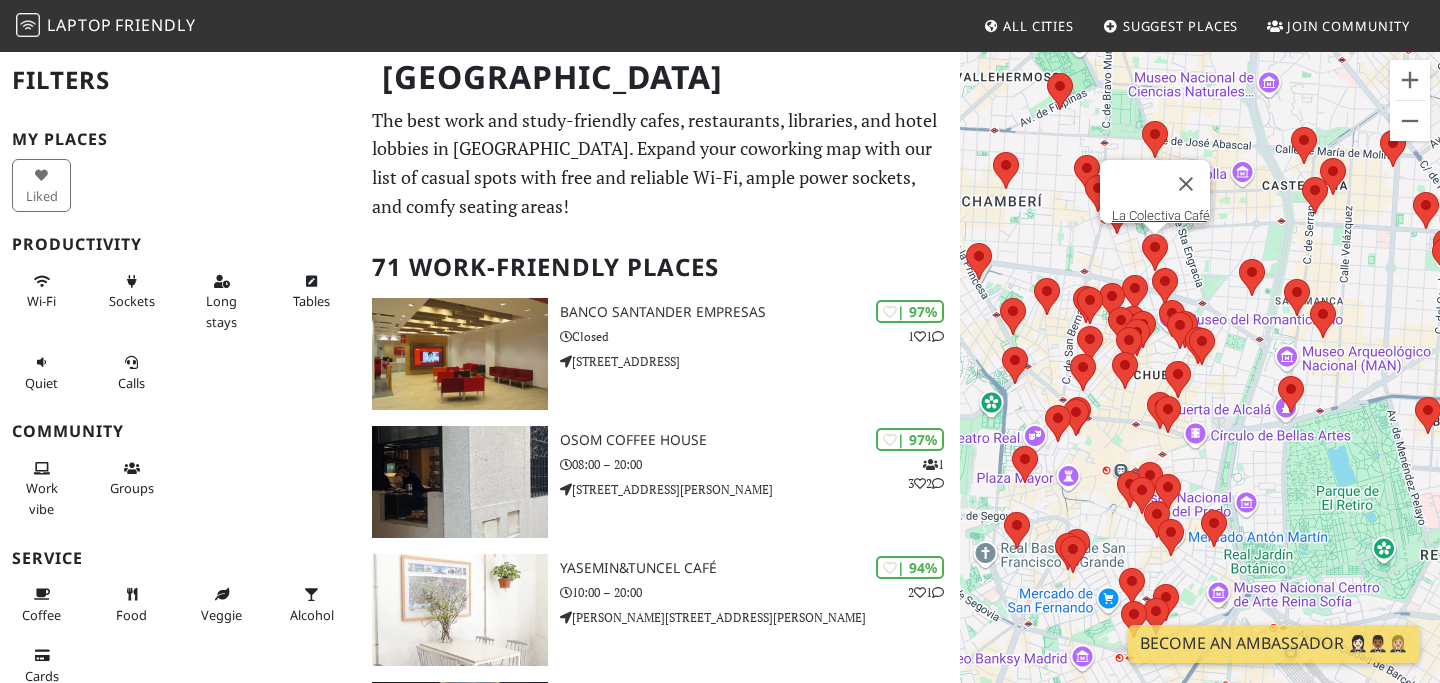 click at bounding box center (1142, 234) 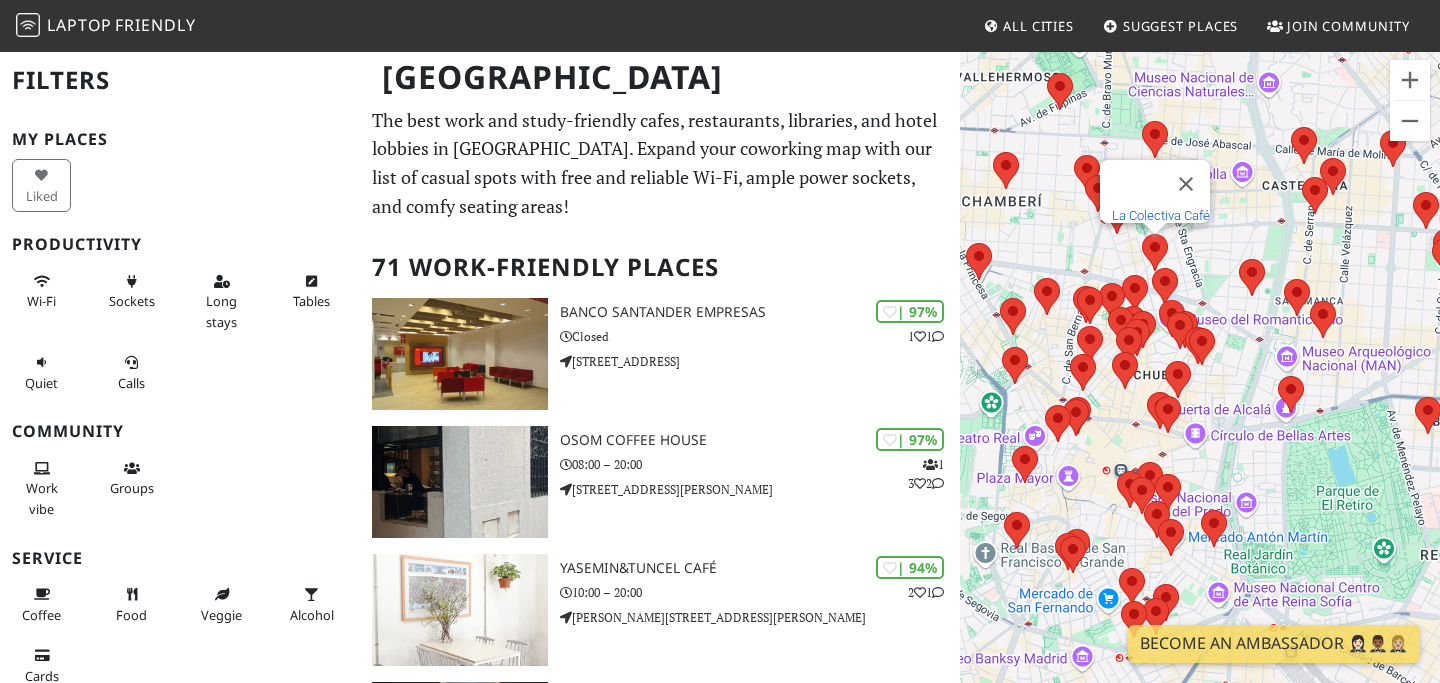 click on "La Colectiva Café" at bounding box center [1161, 215] 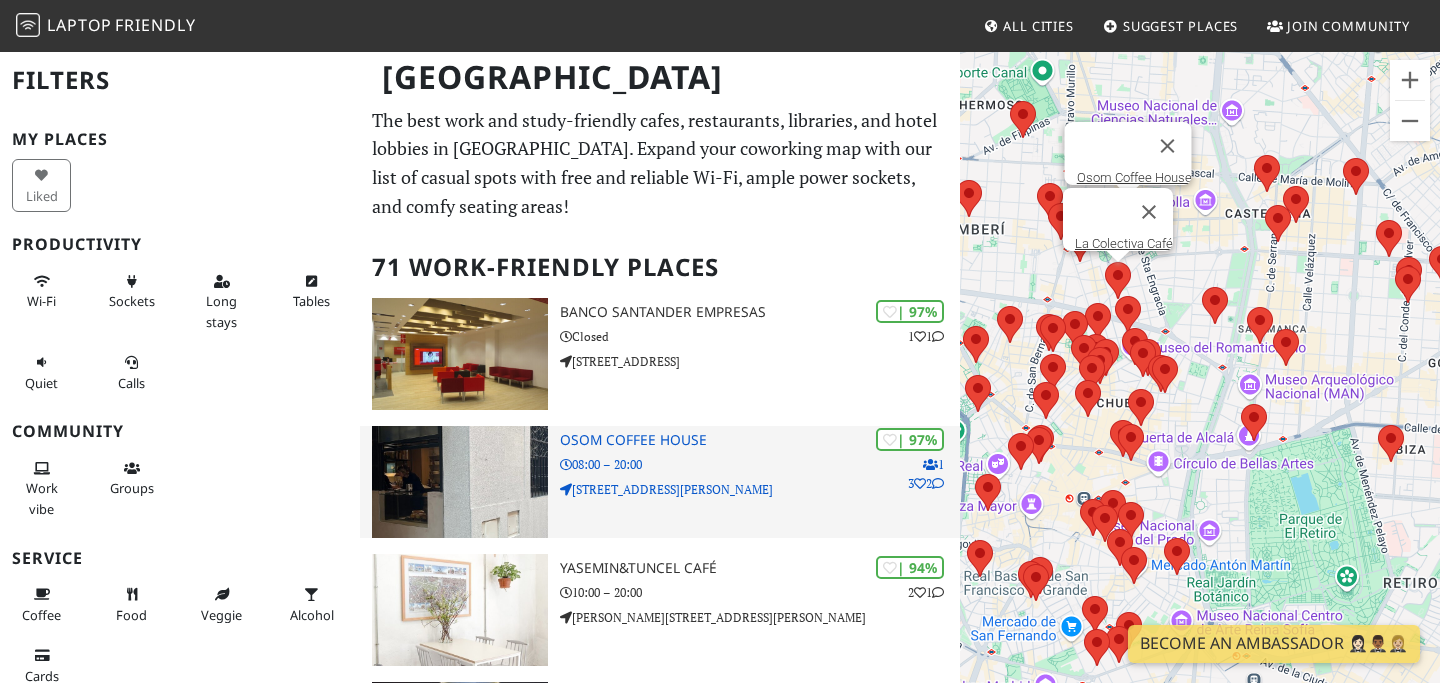 click on "| 97%
1
3
2
Osom Coffee House
08:00 – 20:00
C. del Castillo, 22" at bounding box center (760, 482) 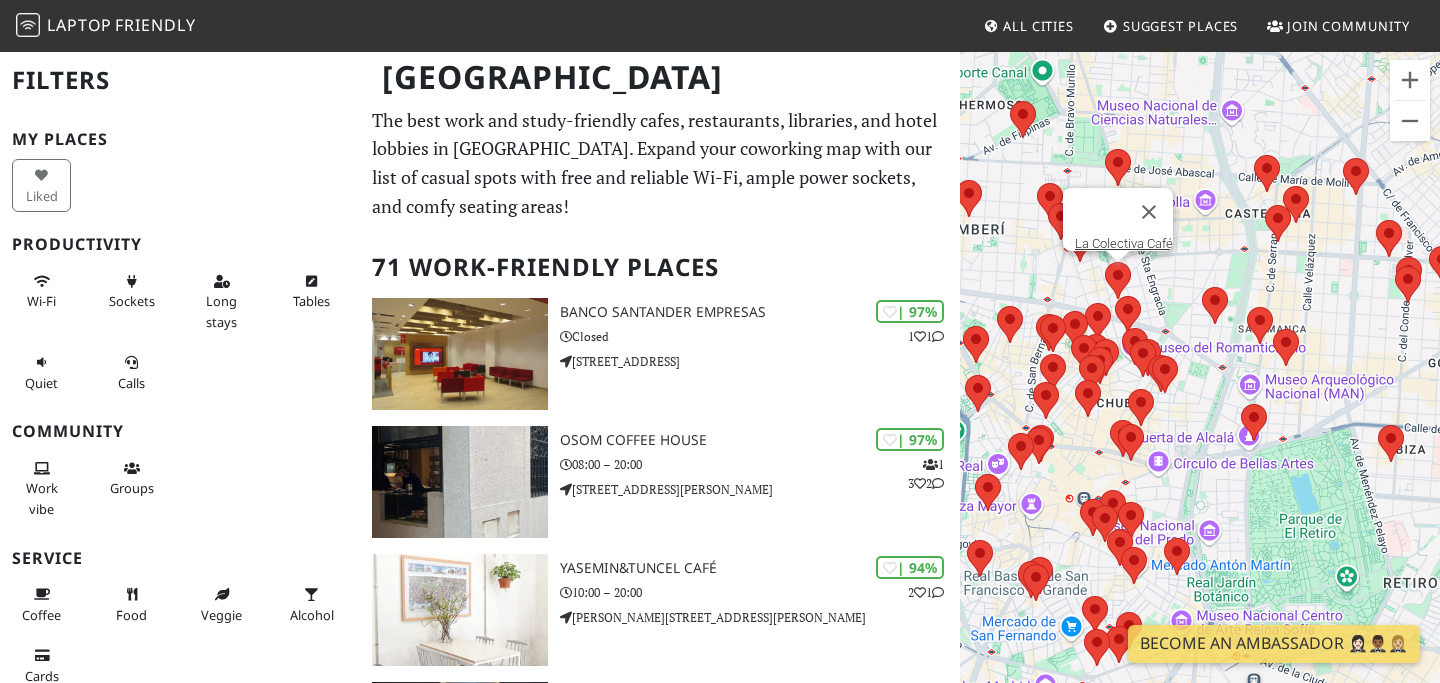 click on "To navigate, press the arrow keys. La Colectiva Café" at bounding box center (1200, 391) 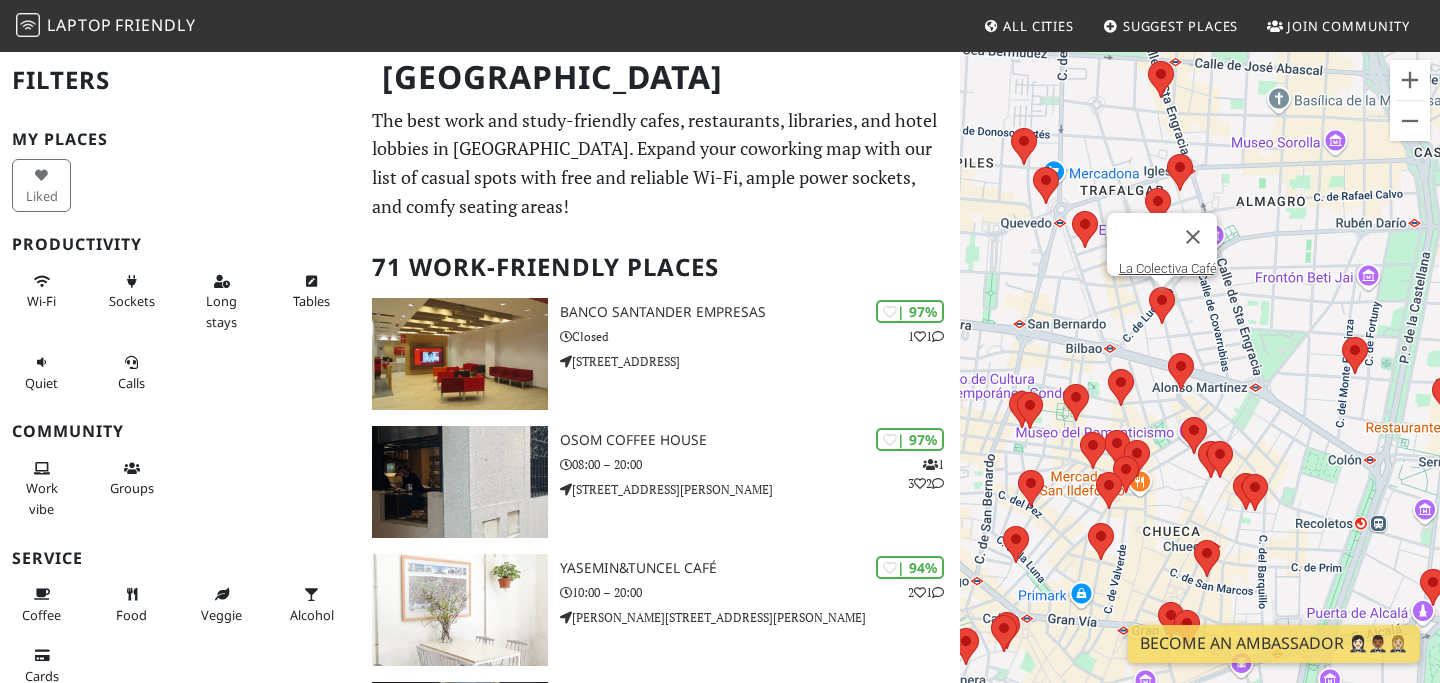 click on "To navigate, press the arrow keys. La Colectiva Café" at bounding box center [1200, 391] 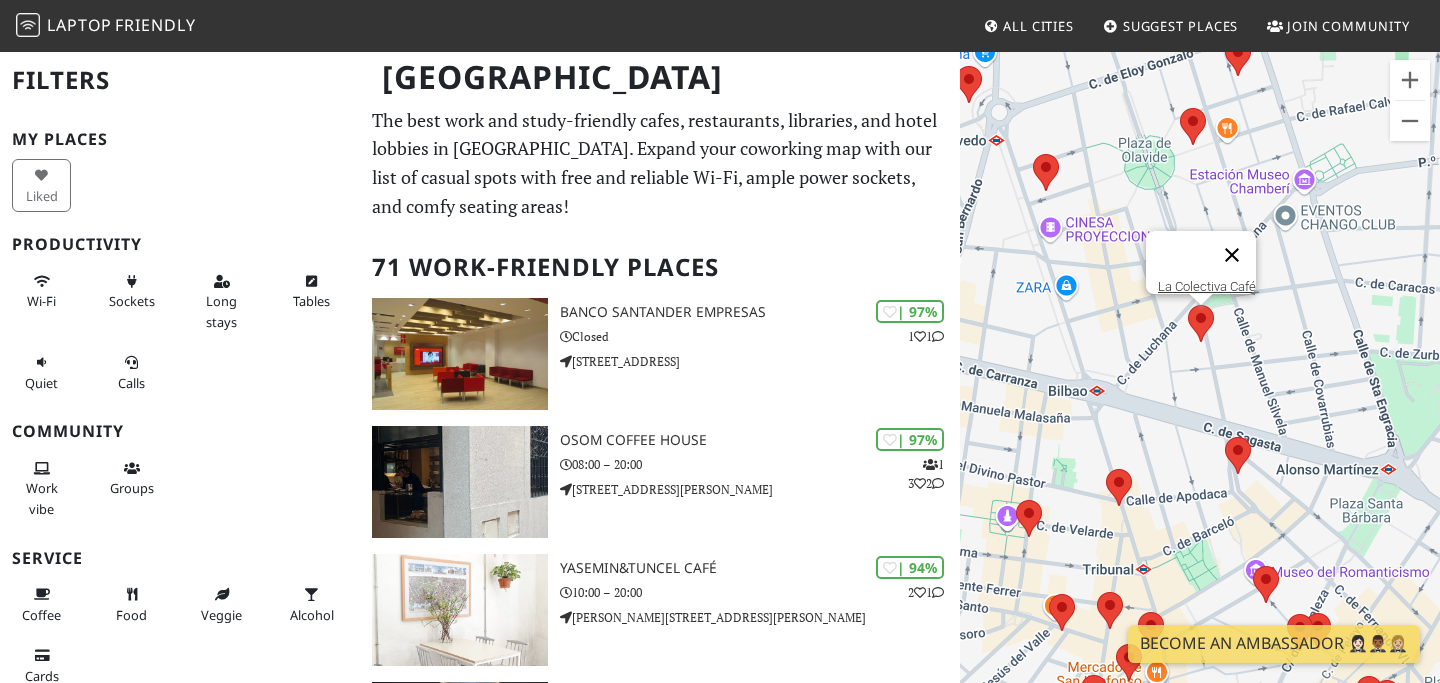 click at bounding box center [1232, 255] 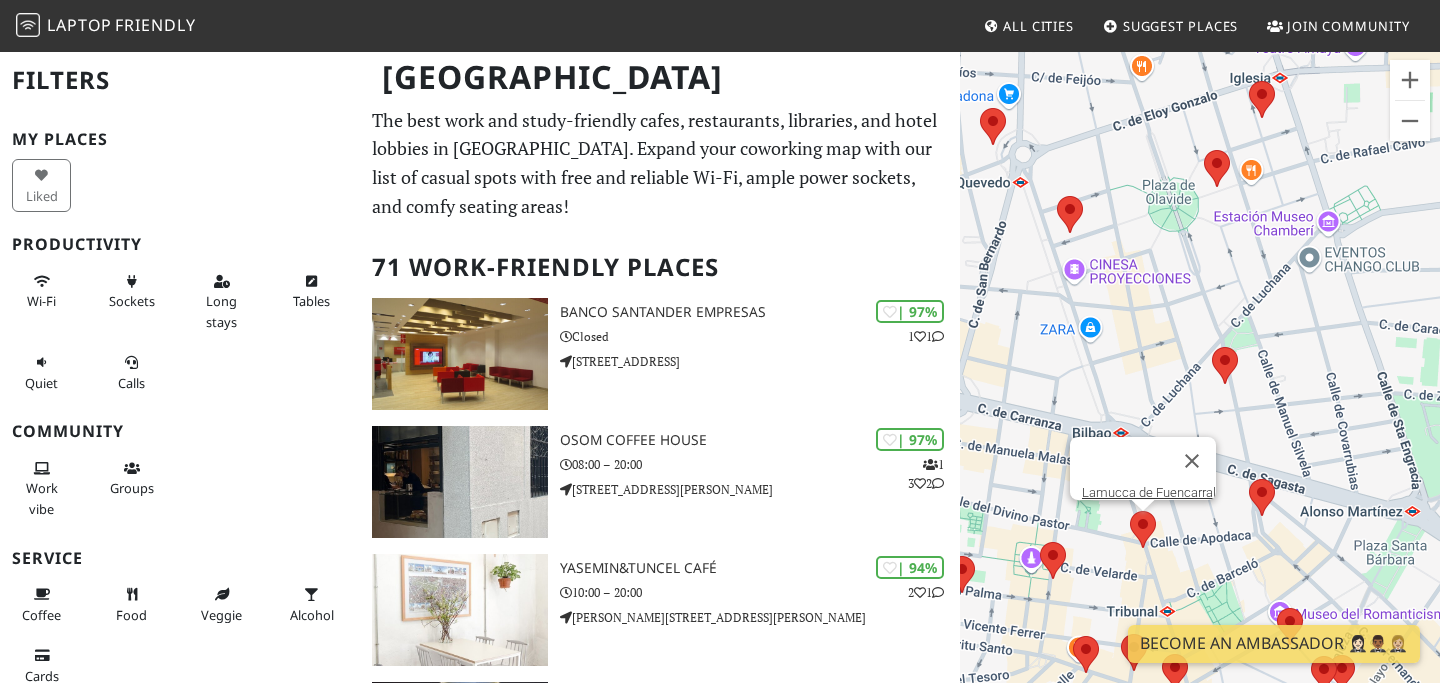 click at bounding box center [1130, 511] 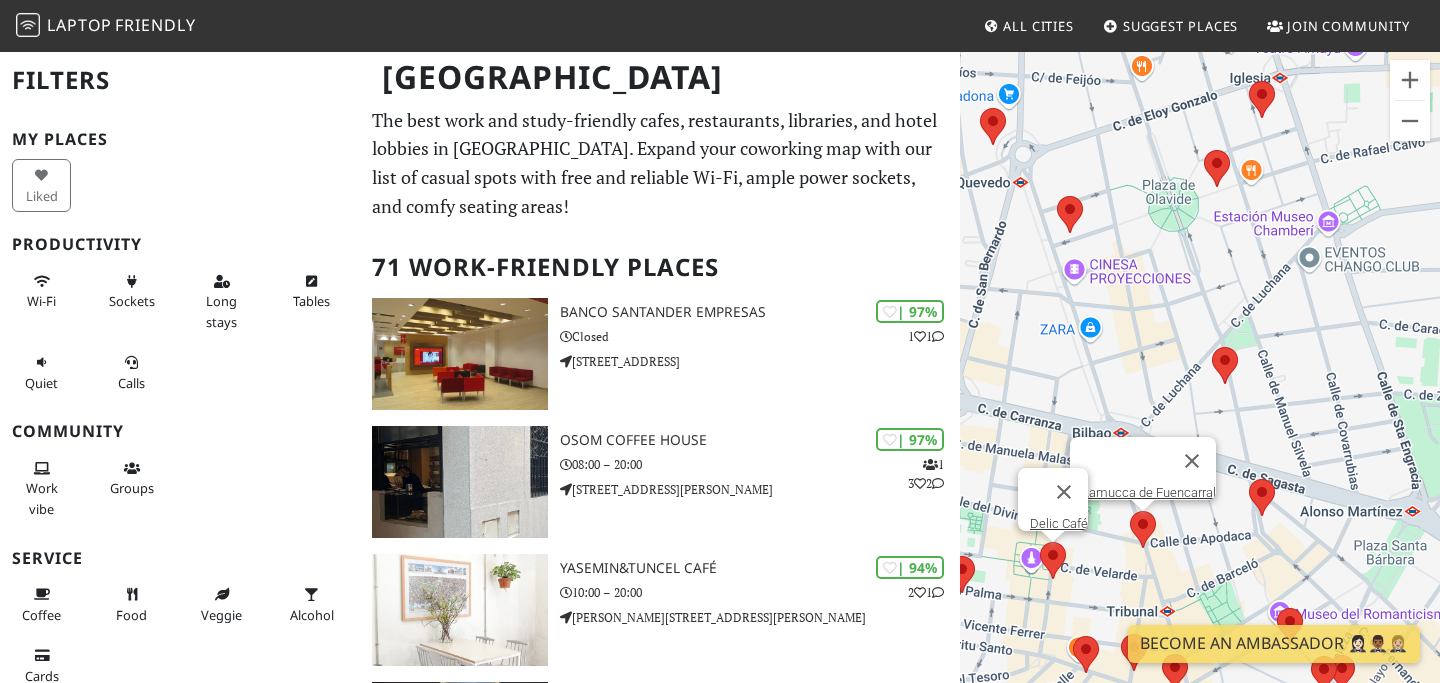click at bounding box center [1053, 560] 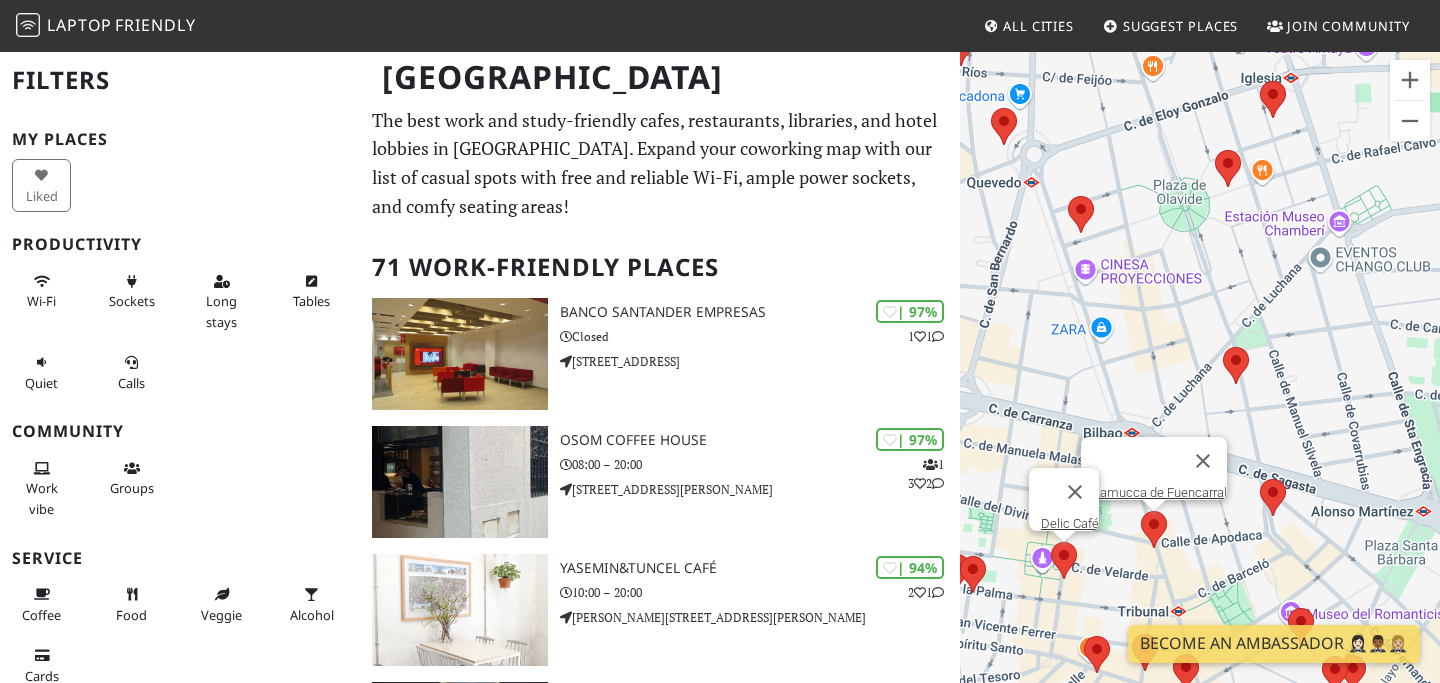 click at bounding box center (1051, 542) 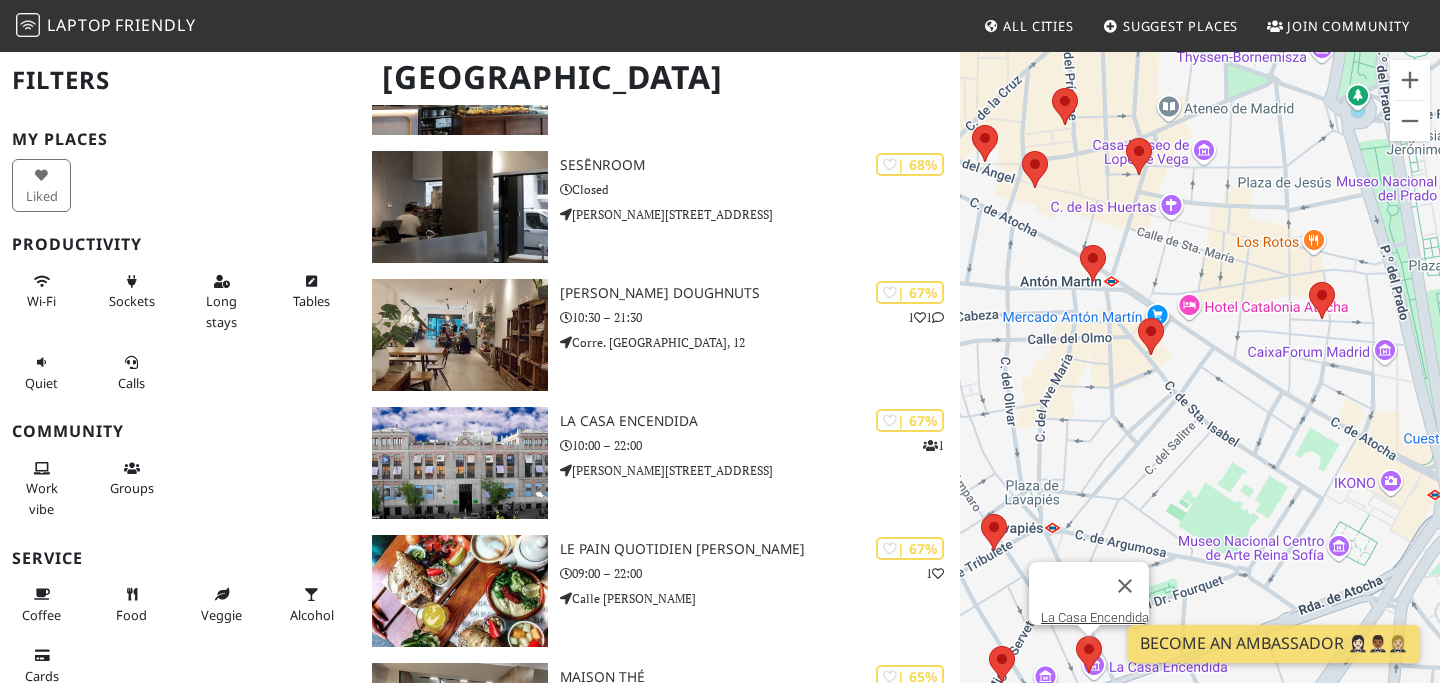 scroll, scrollTop: 3215, scrollLeft: 0, axis: vertical 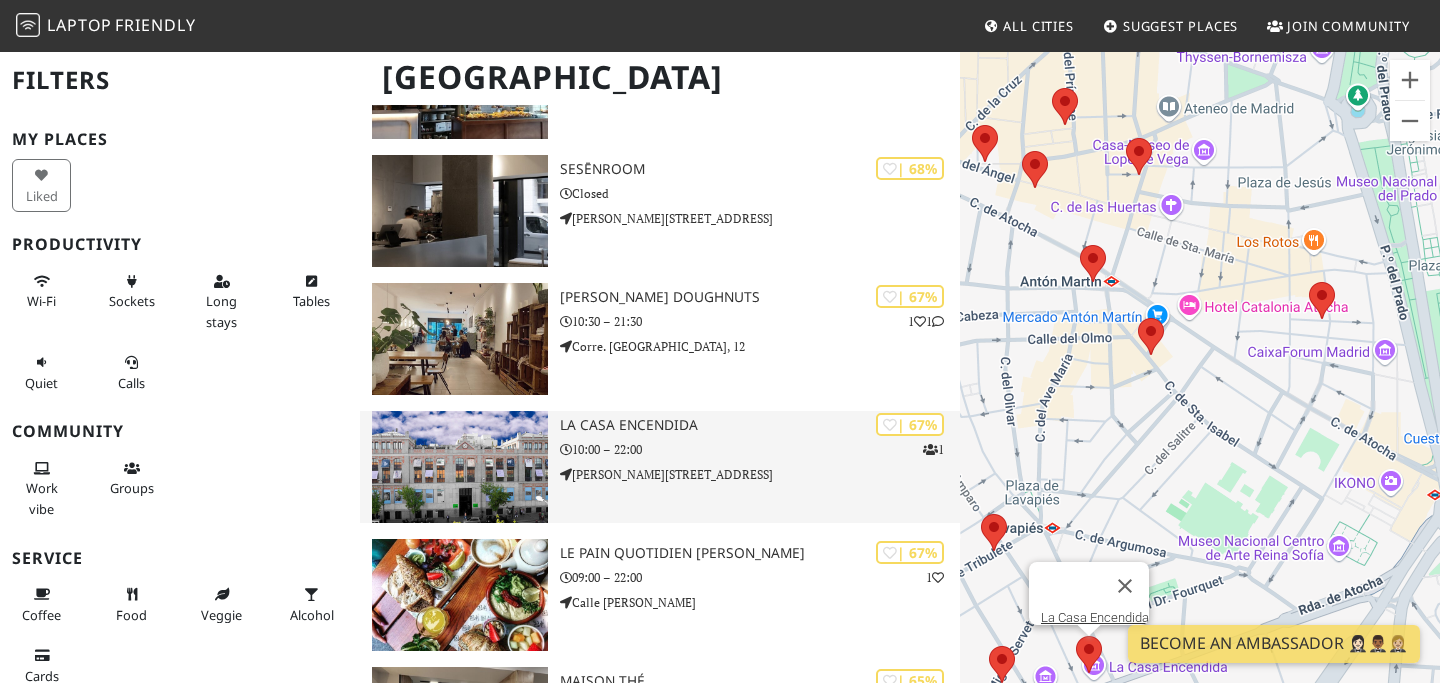 click on "| 67%
1
La Casa Encendida
10:00 – 22:00
Ronda de Valencia, 2" at bounding box center [760, 467] 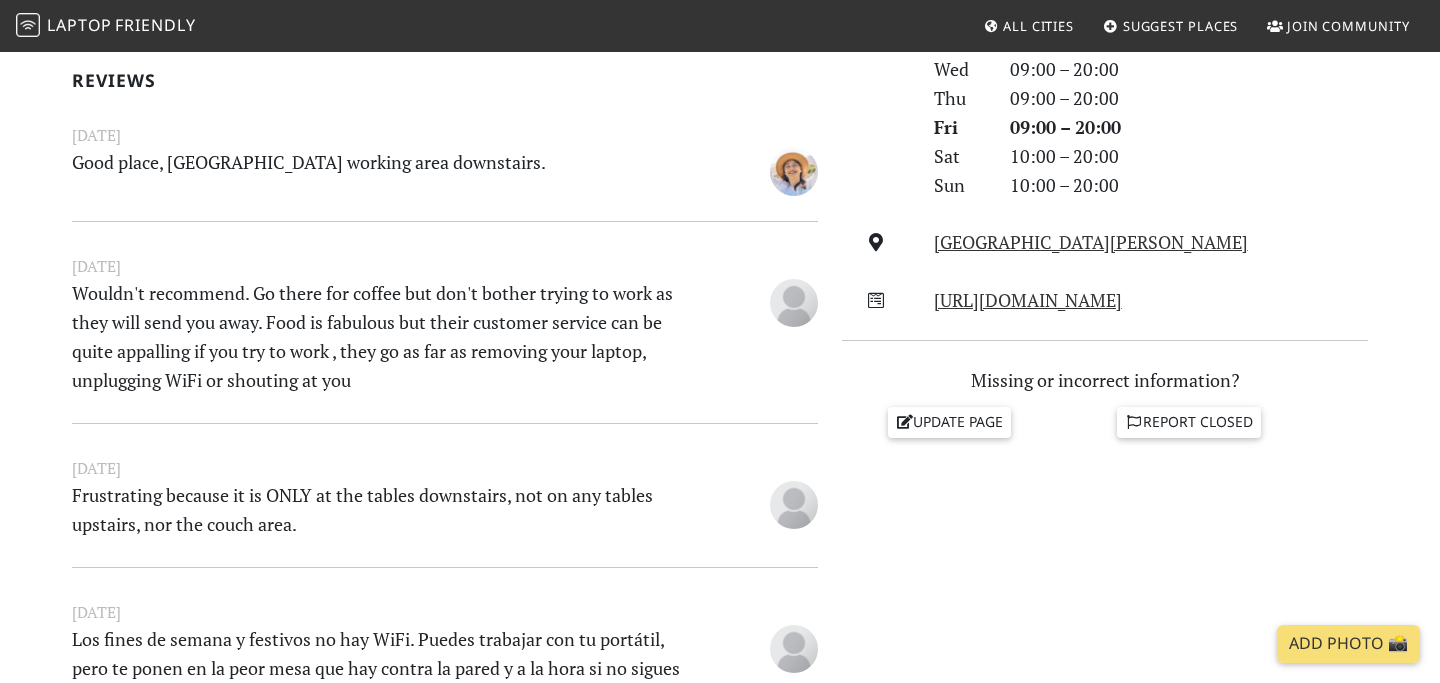 scroll, scrollTop: 655, scrollLeft: 0, axis: vertical 